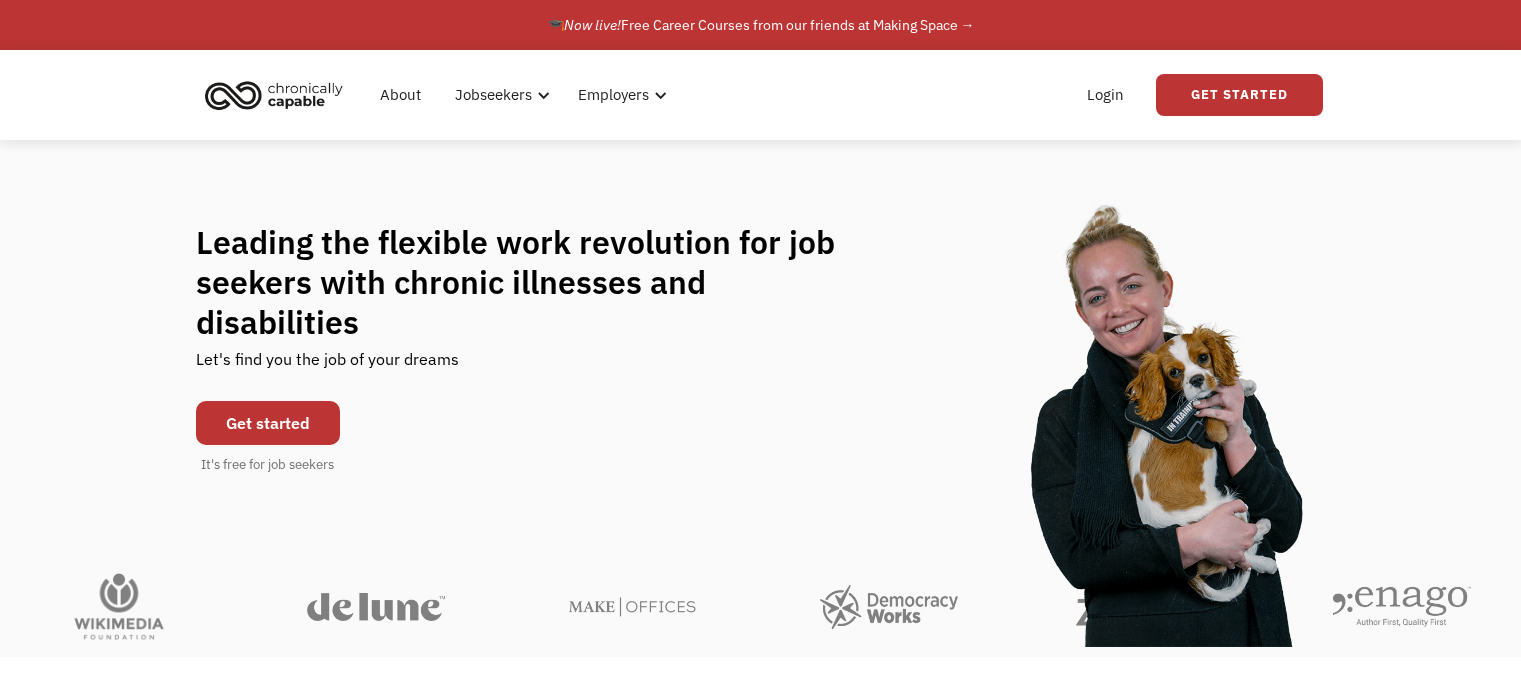 scroll, scrollTop: 100, scrollLeft: 0, axis: vertical 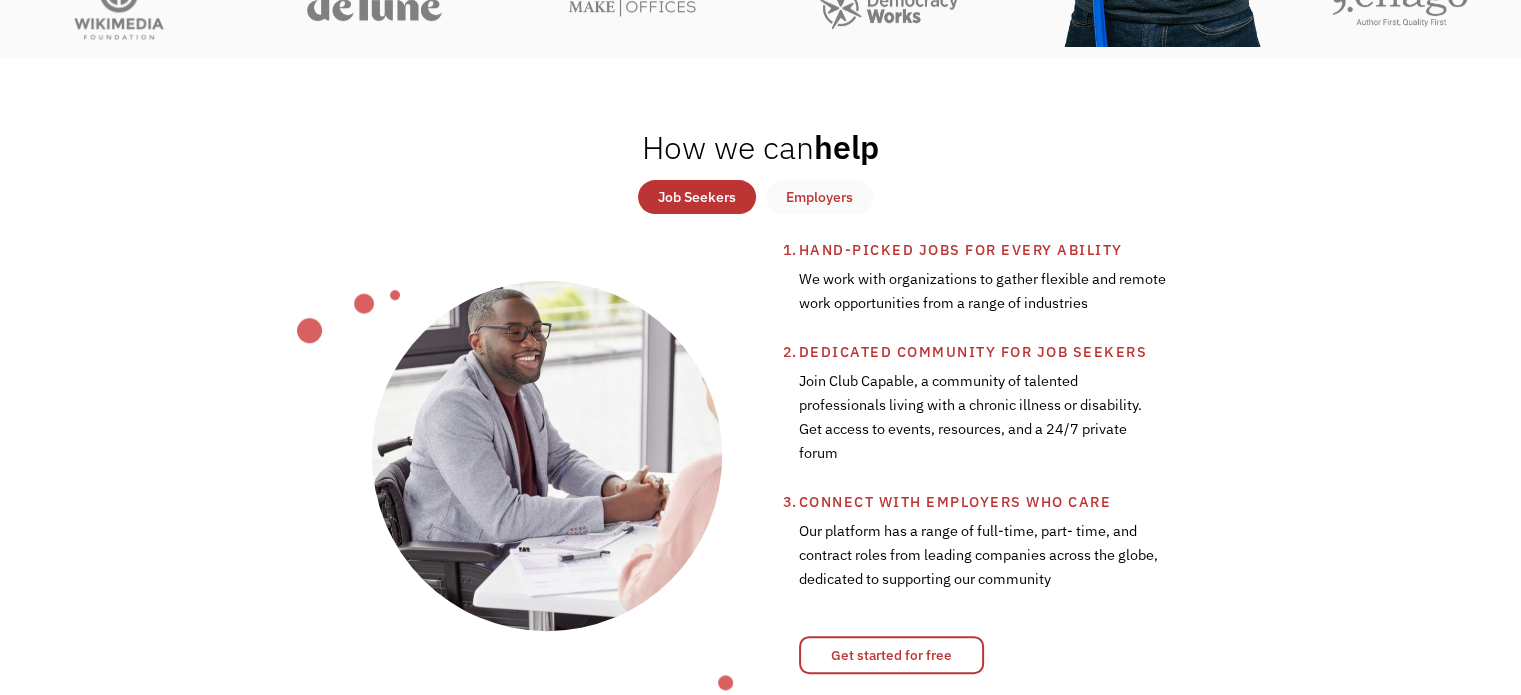 click on "Job Seekers" at bounding box center (697, 197) 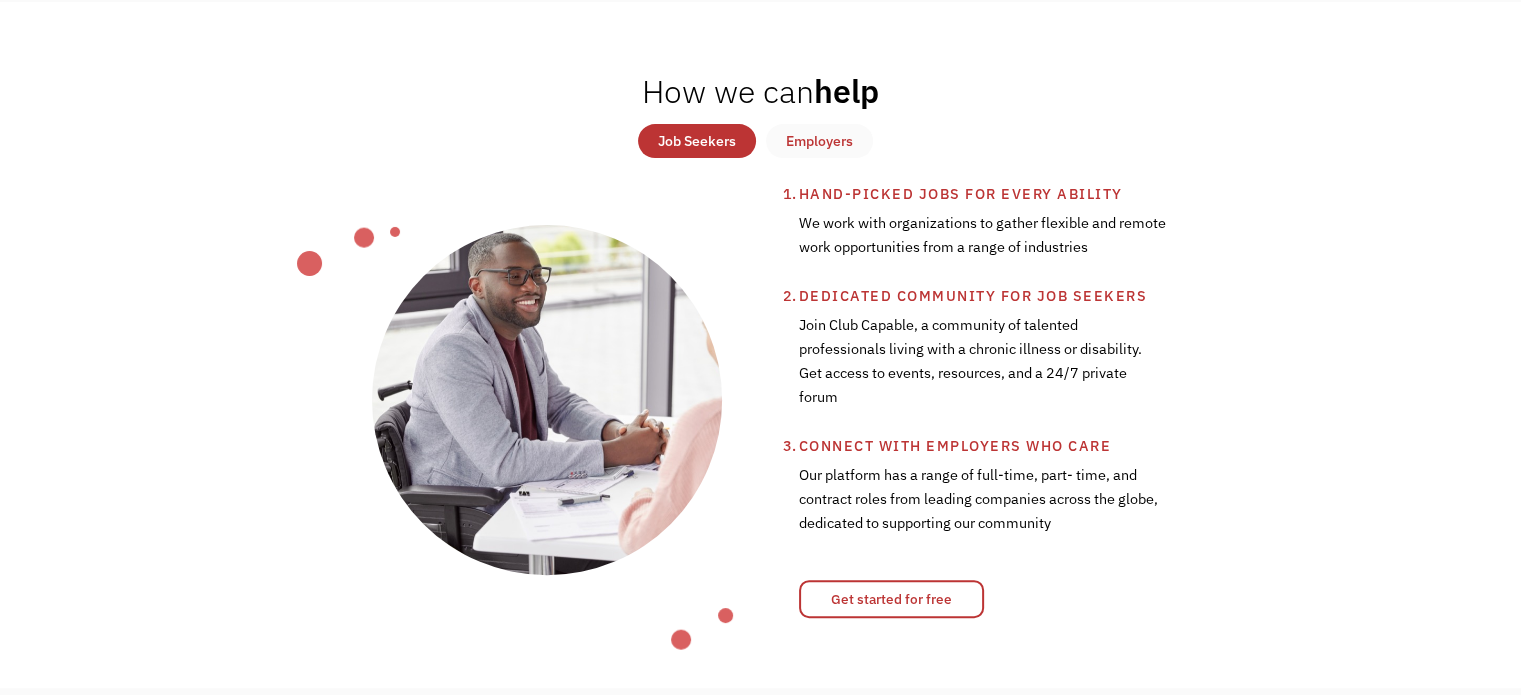 scroll, scrollTop: 700, scrollLeft: 0, axis: vertical 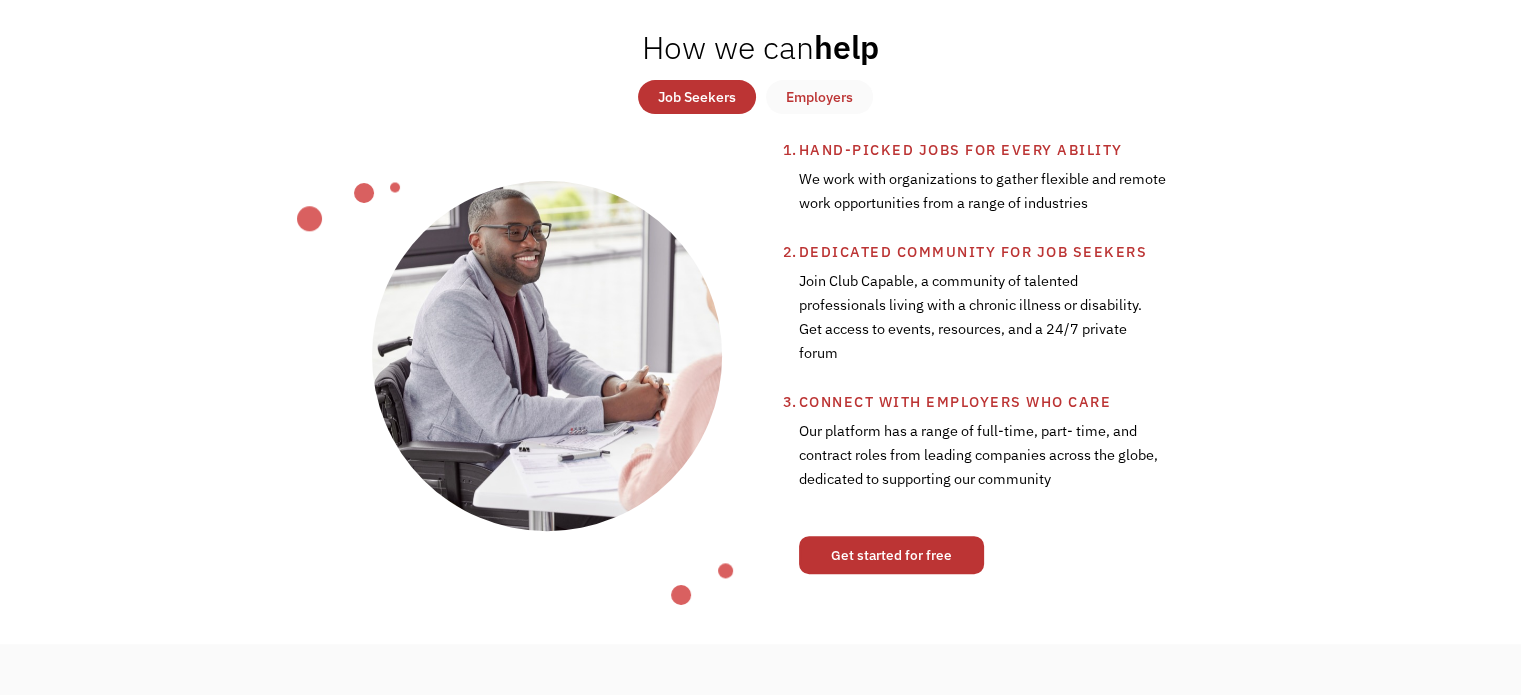 click on "Get started for free" at bounding box center [891, 555] 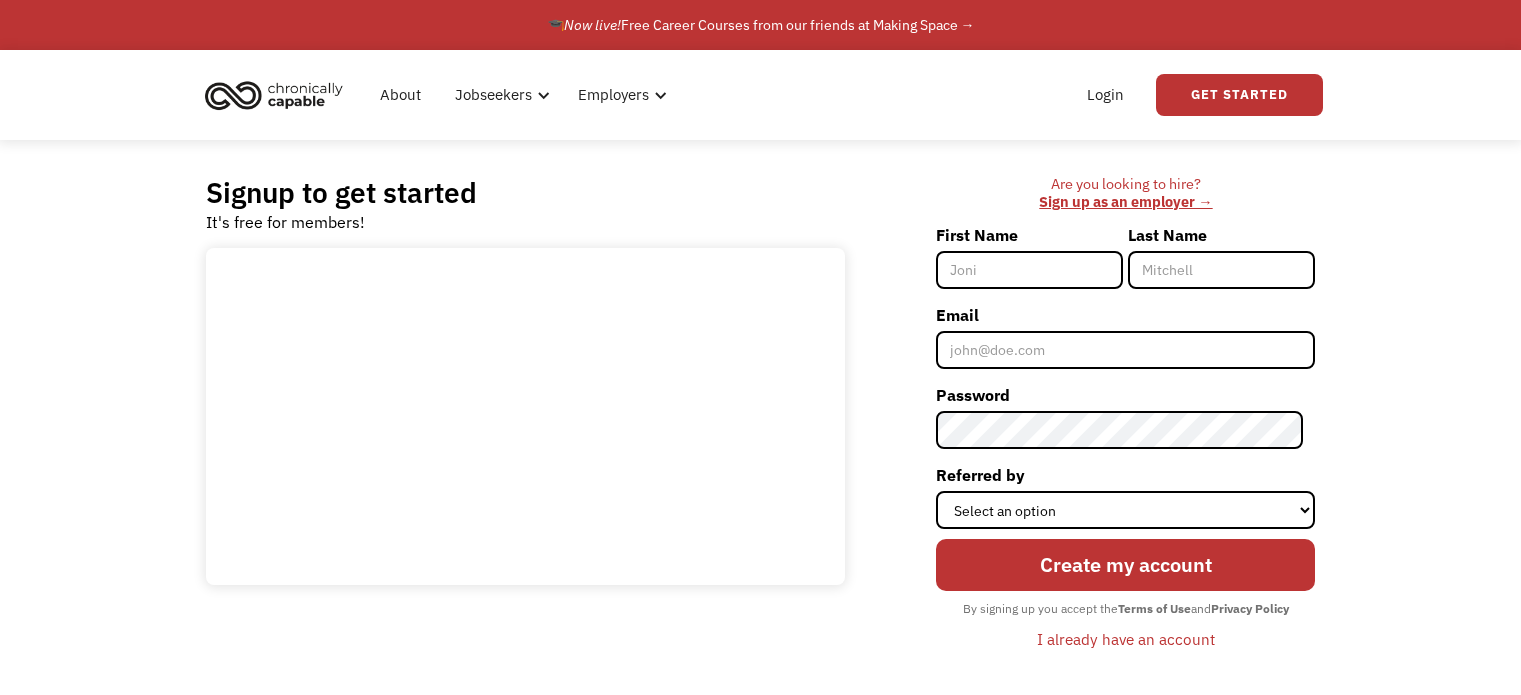scroll, scrollTop: 0, scrollLeft: 0, axis: both 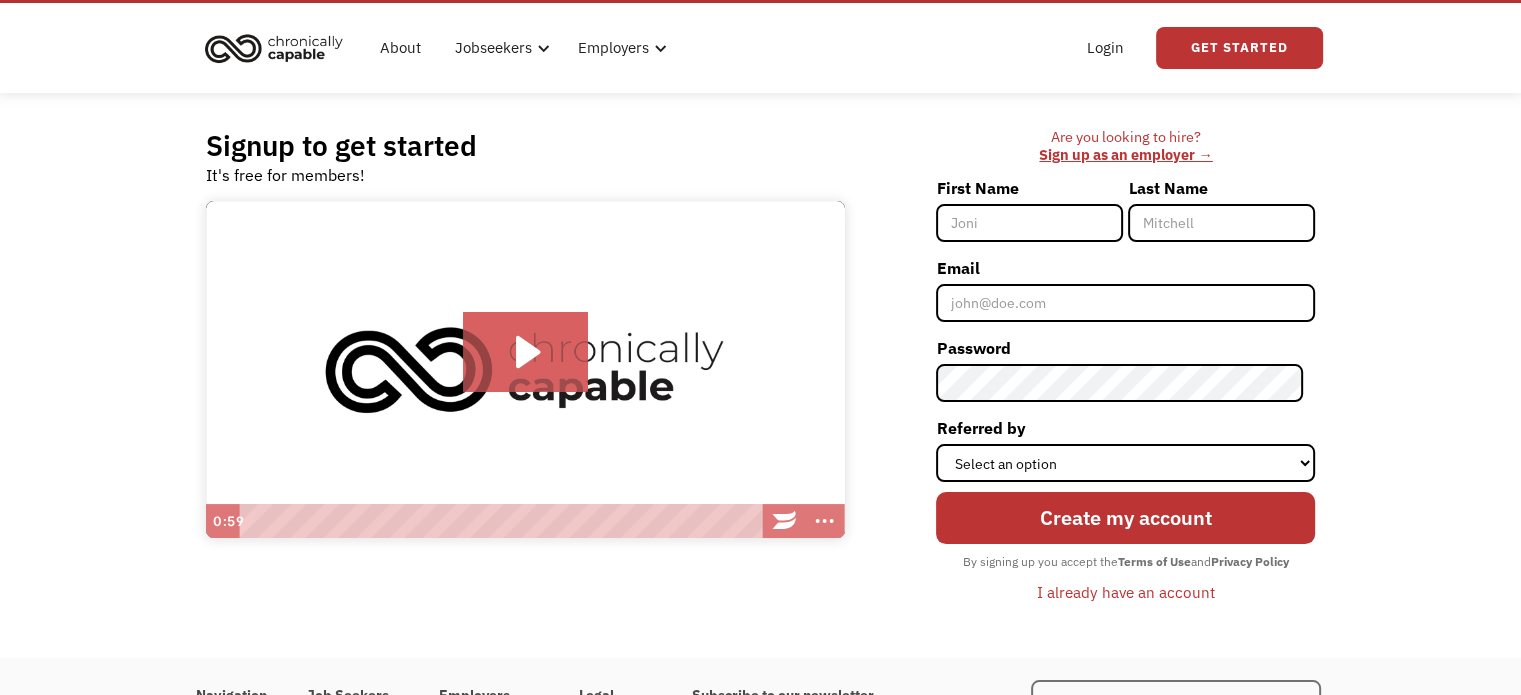 click on "First Name" at bounding box center (1029, 223) 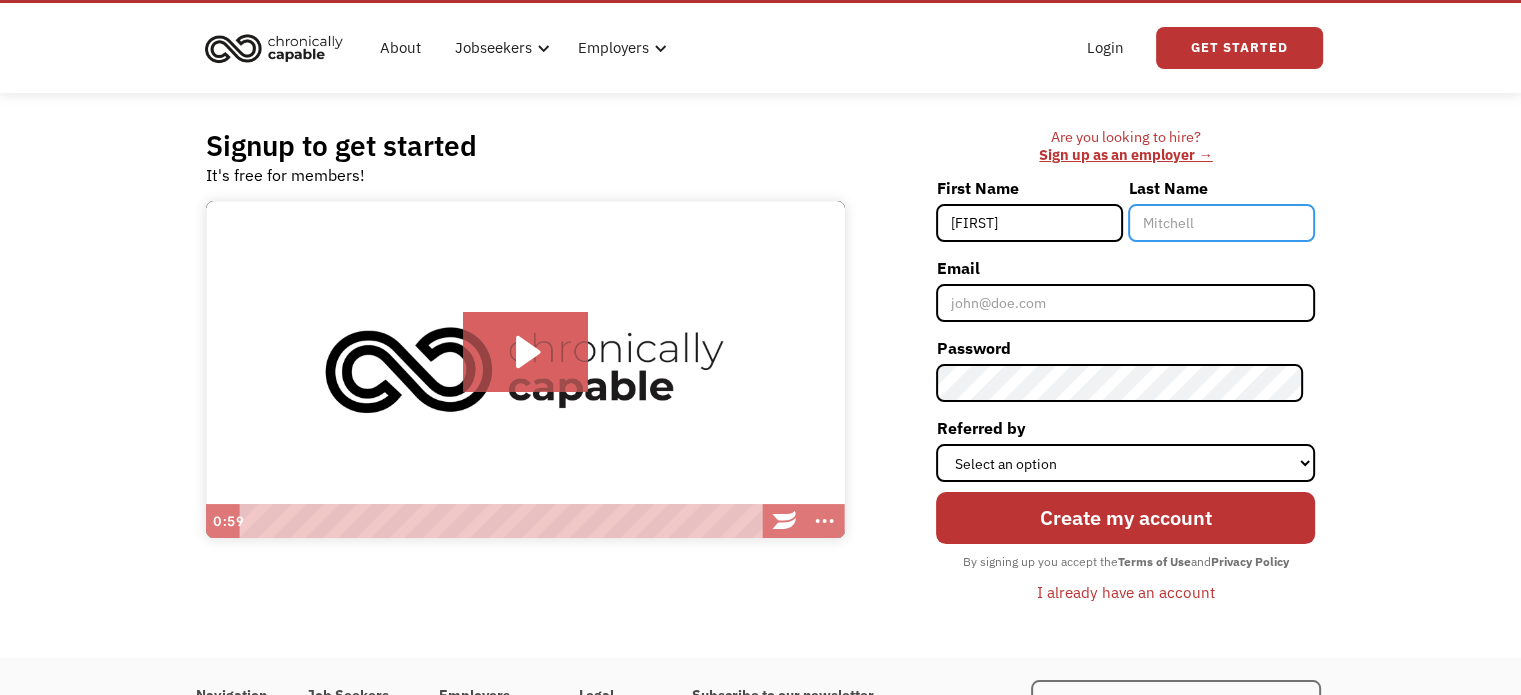click on "Last Name" at bounding box center [1221, 223] 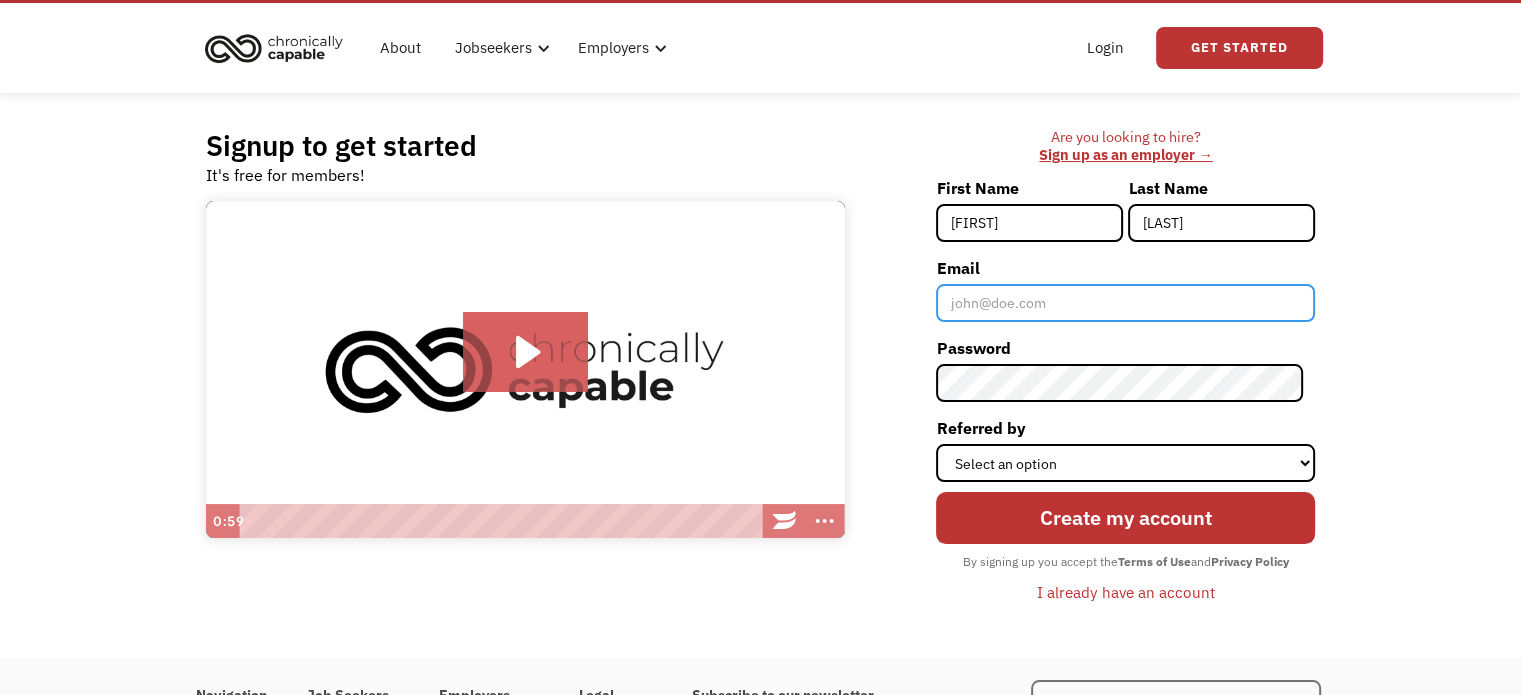 click on "Email" at bounding box center [1125, 303] 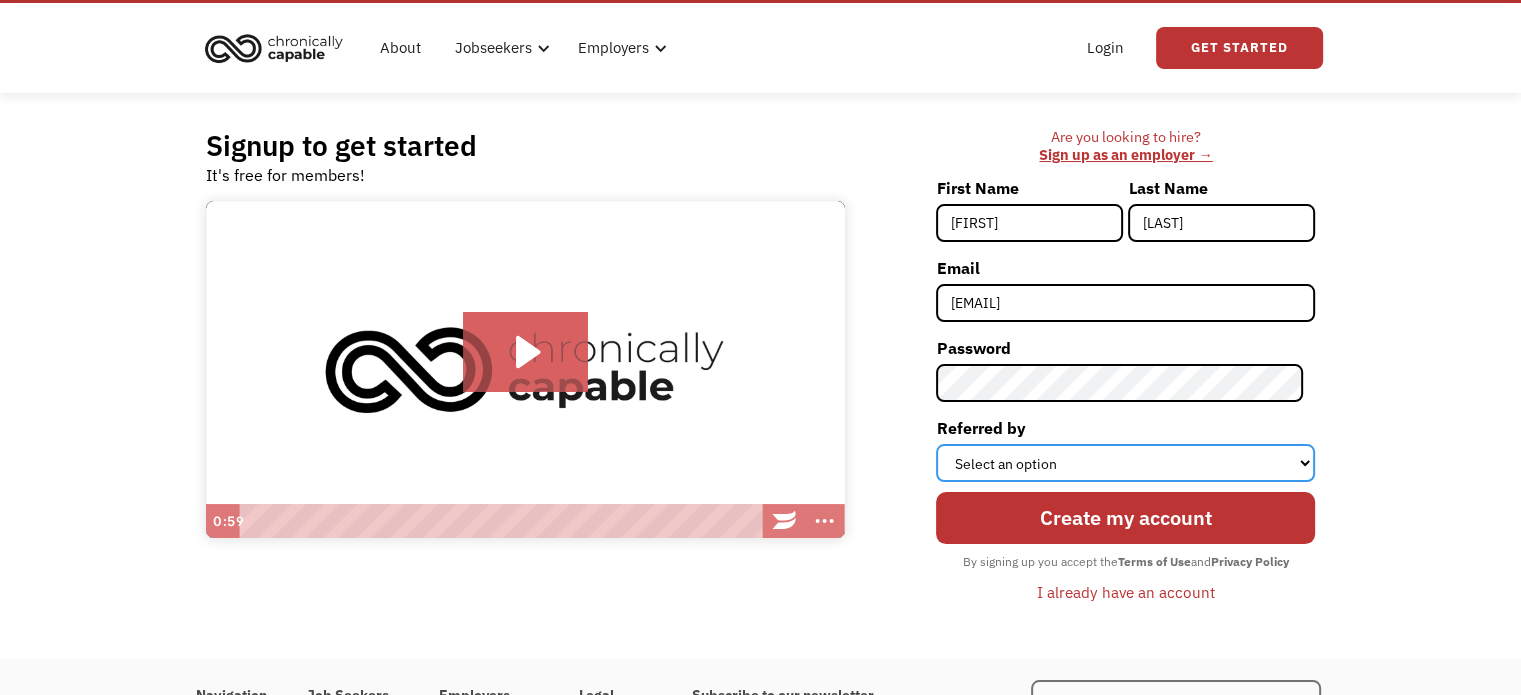 click on "Select an option Instagram Facebook Twitter Search Engine News Article Word of Mouth Employer Other" at bounding box center [1125, 463] 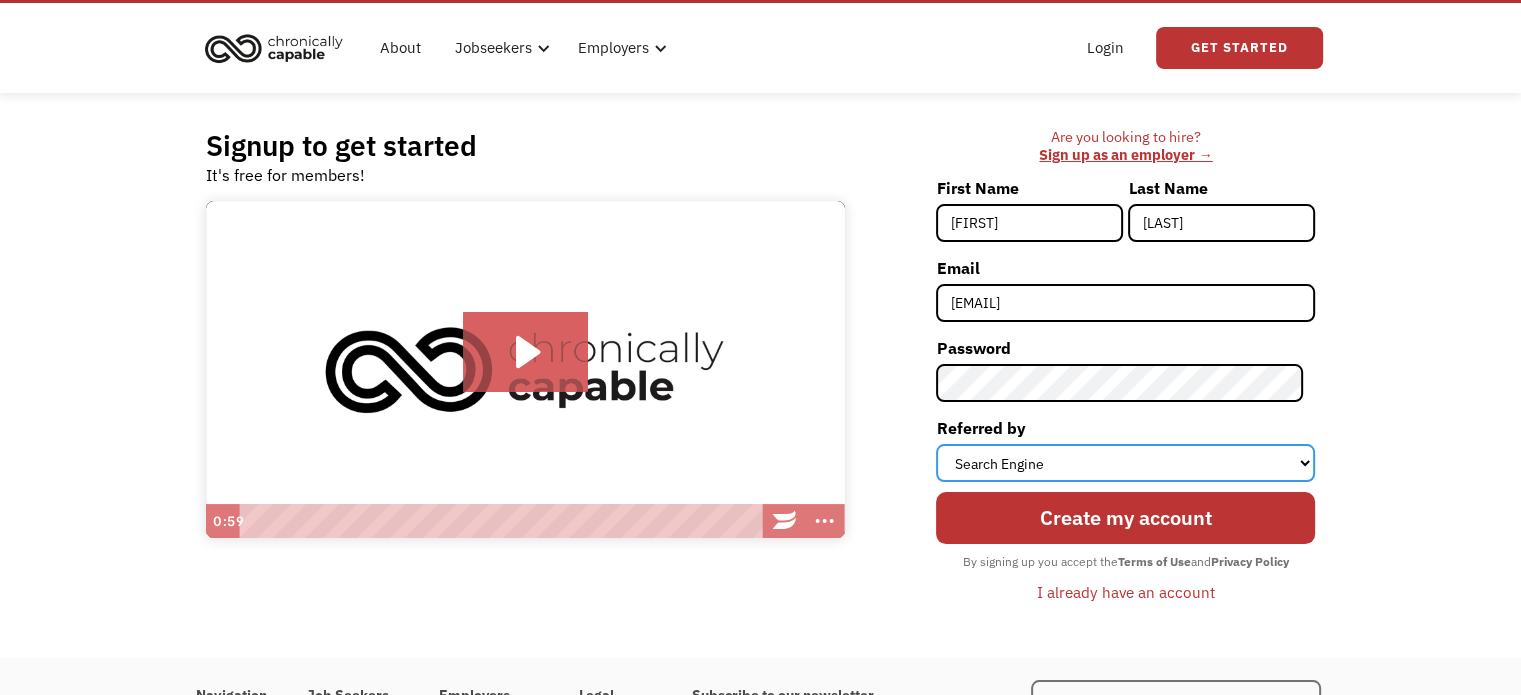 click on "Select an option Instagram Facebook Twitter Search Engine News Article Word of Mouth Employer Other" at bounding box center (1125, 463) 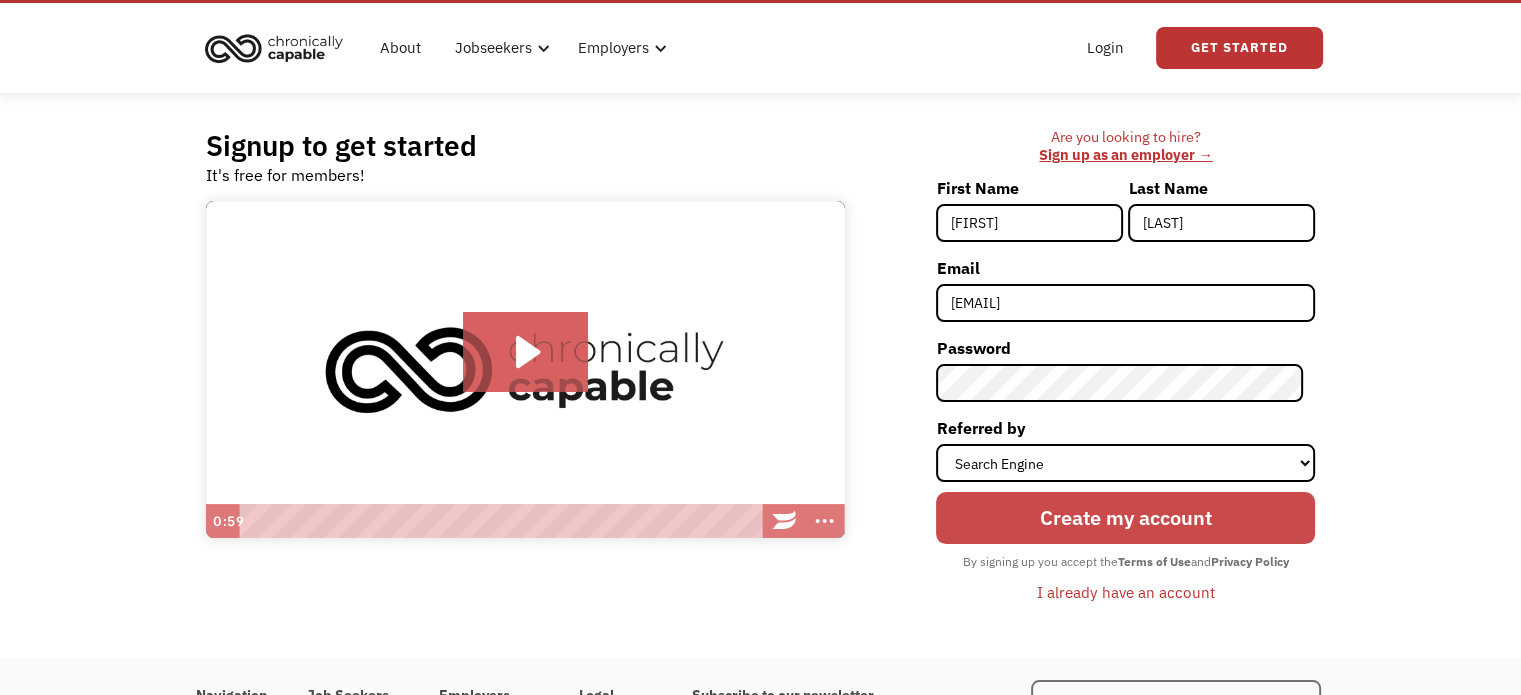 click on "Create my account" at bounding box center [1125, 518] 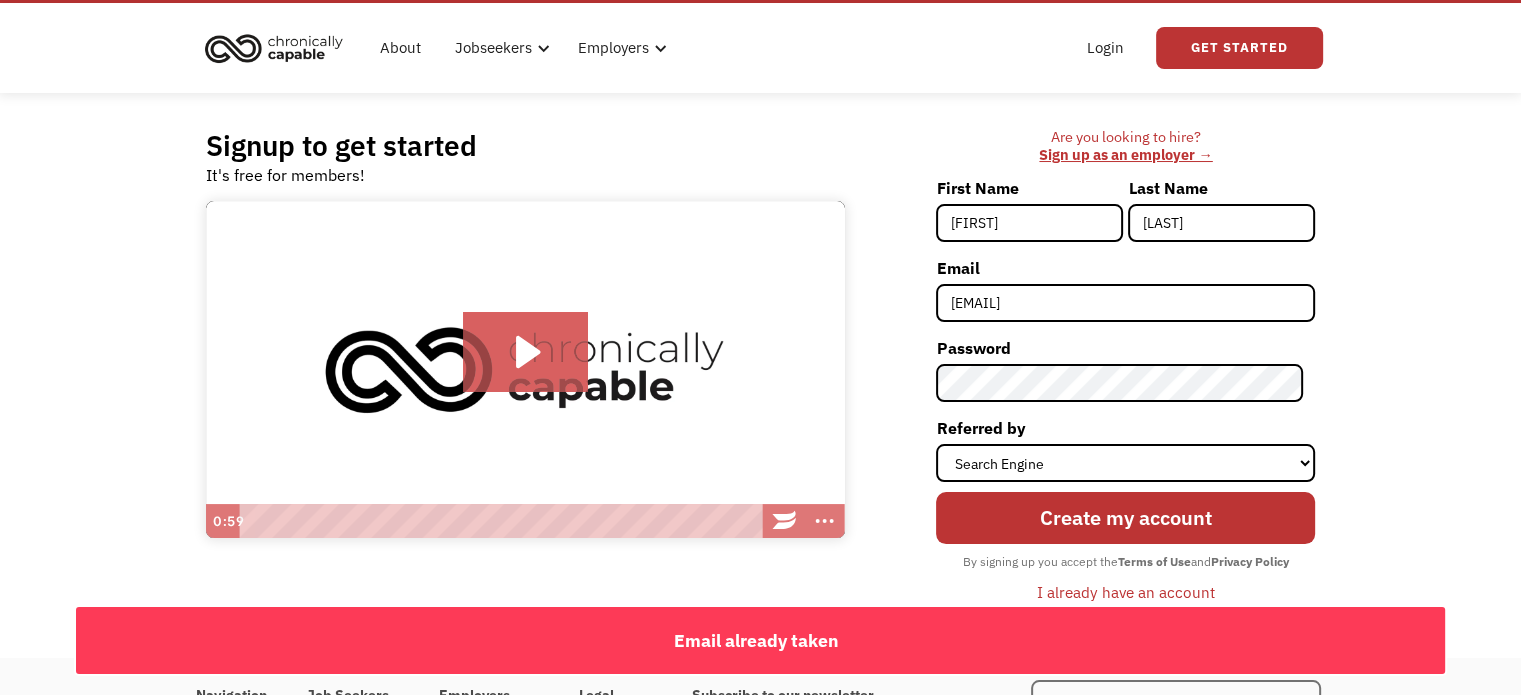 click on "I already have an account" at bounding box center [1126, 592] 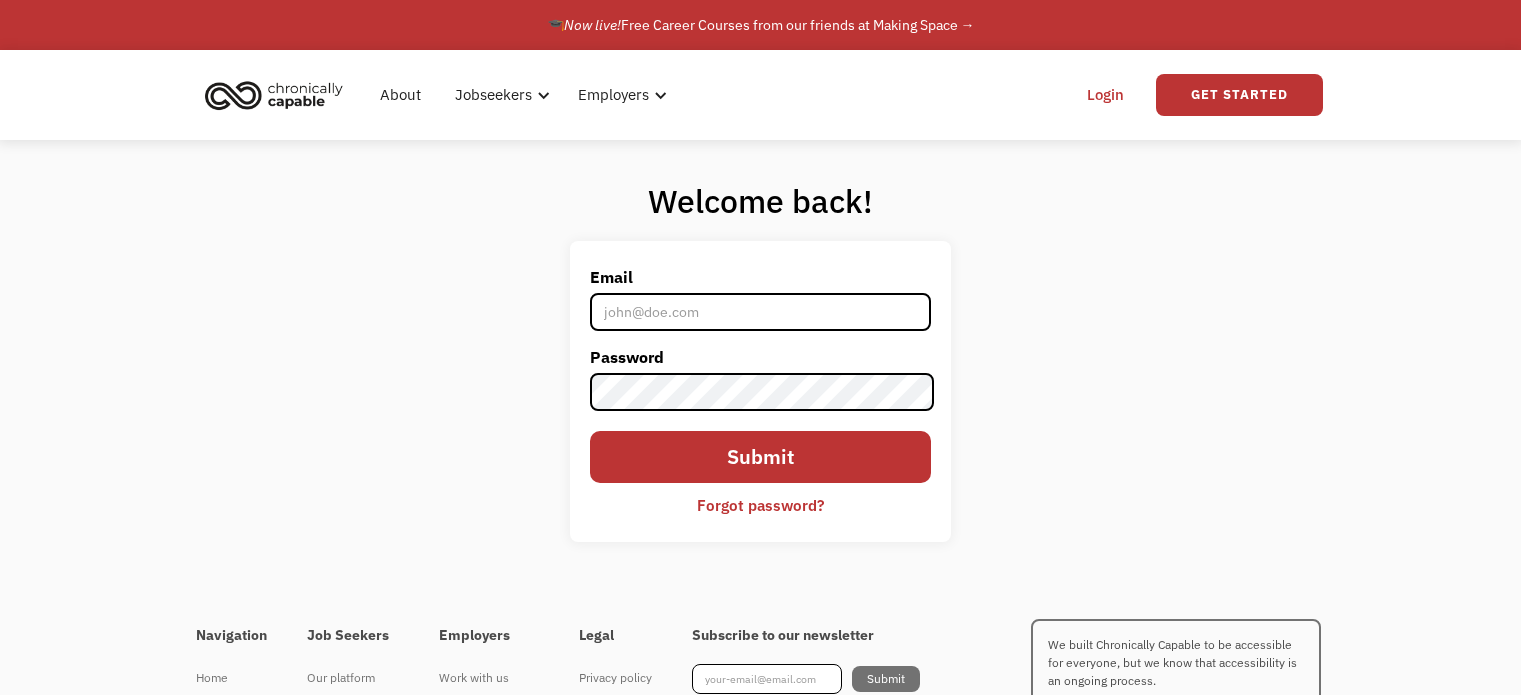 scroll, scrollTop: 0, scrollLeft: 0, axis: both 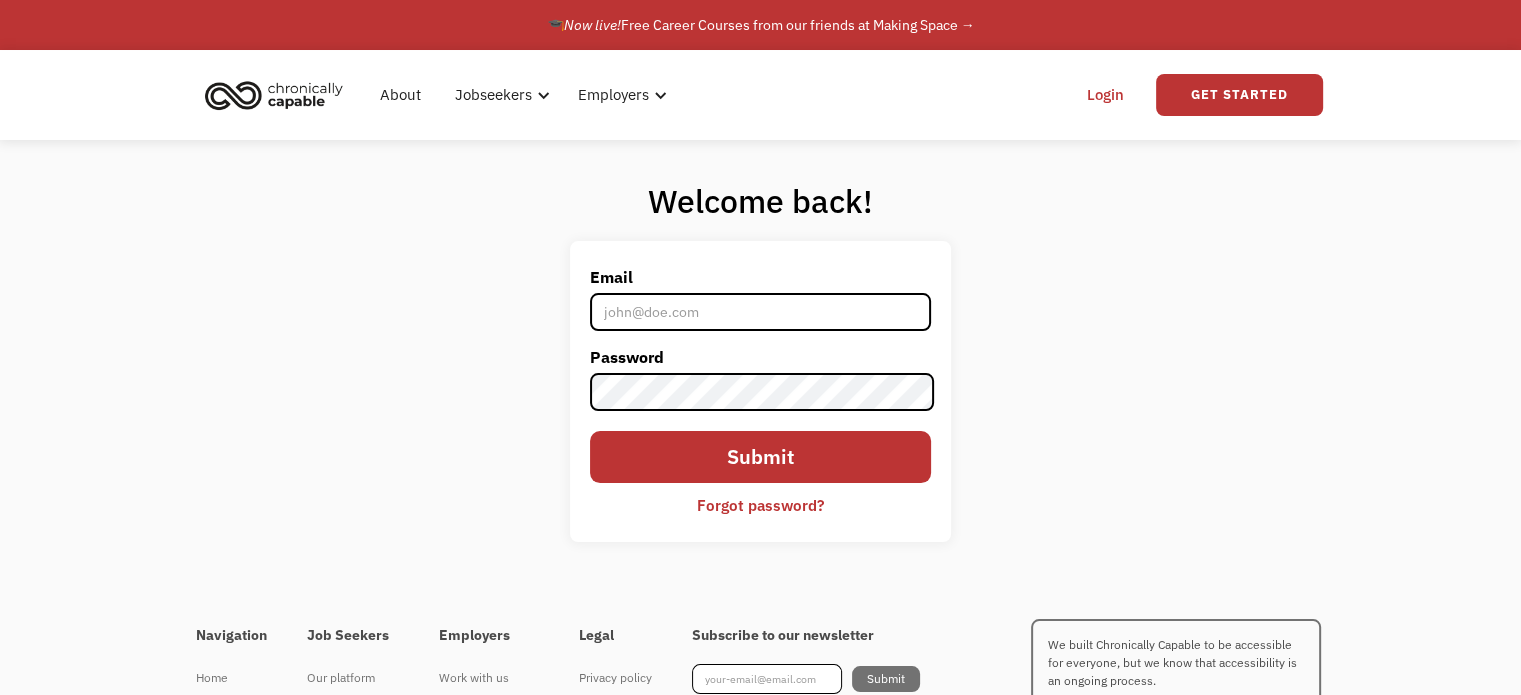 click on "Email" at bounding box center (760, 312) 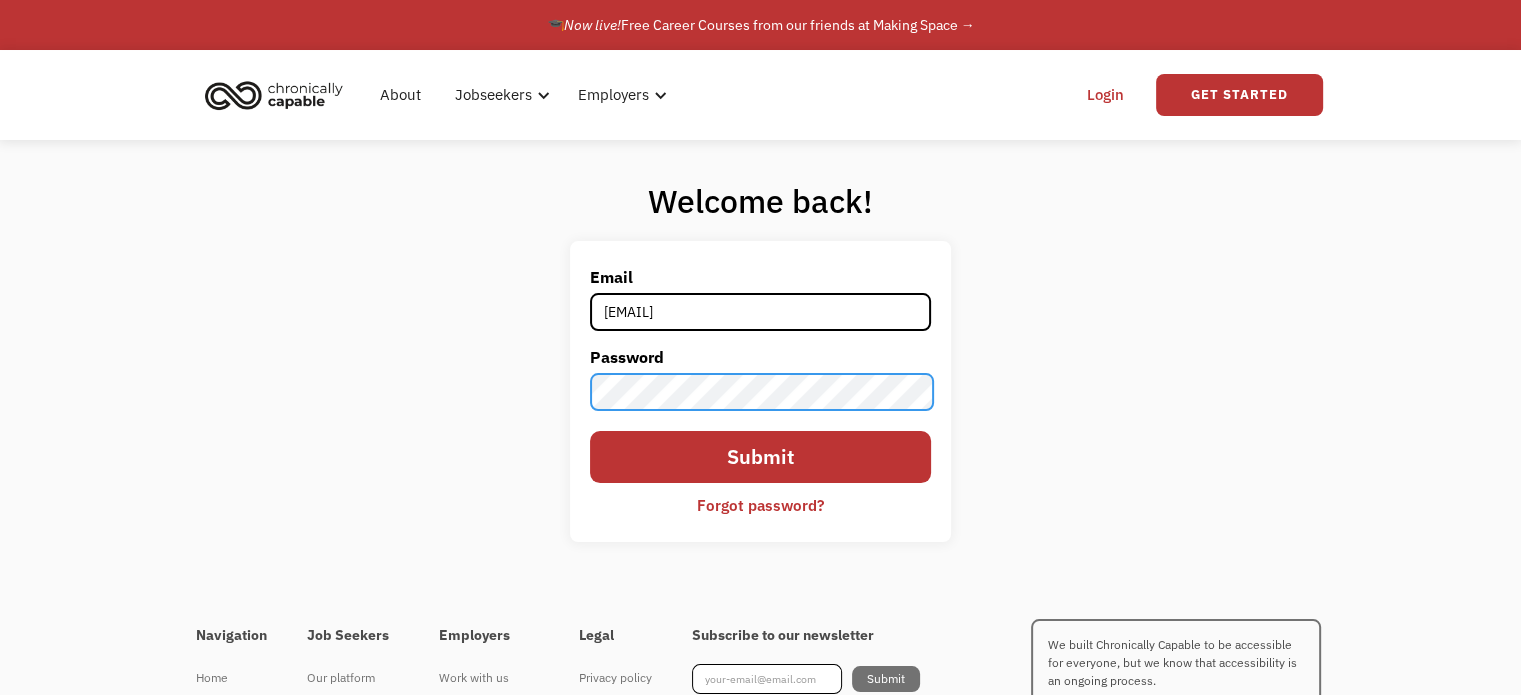 click on "Submit" at bounding box center (760, 457) 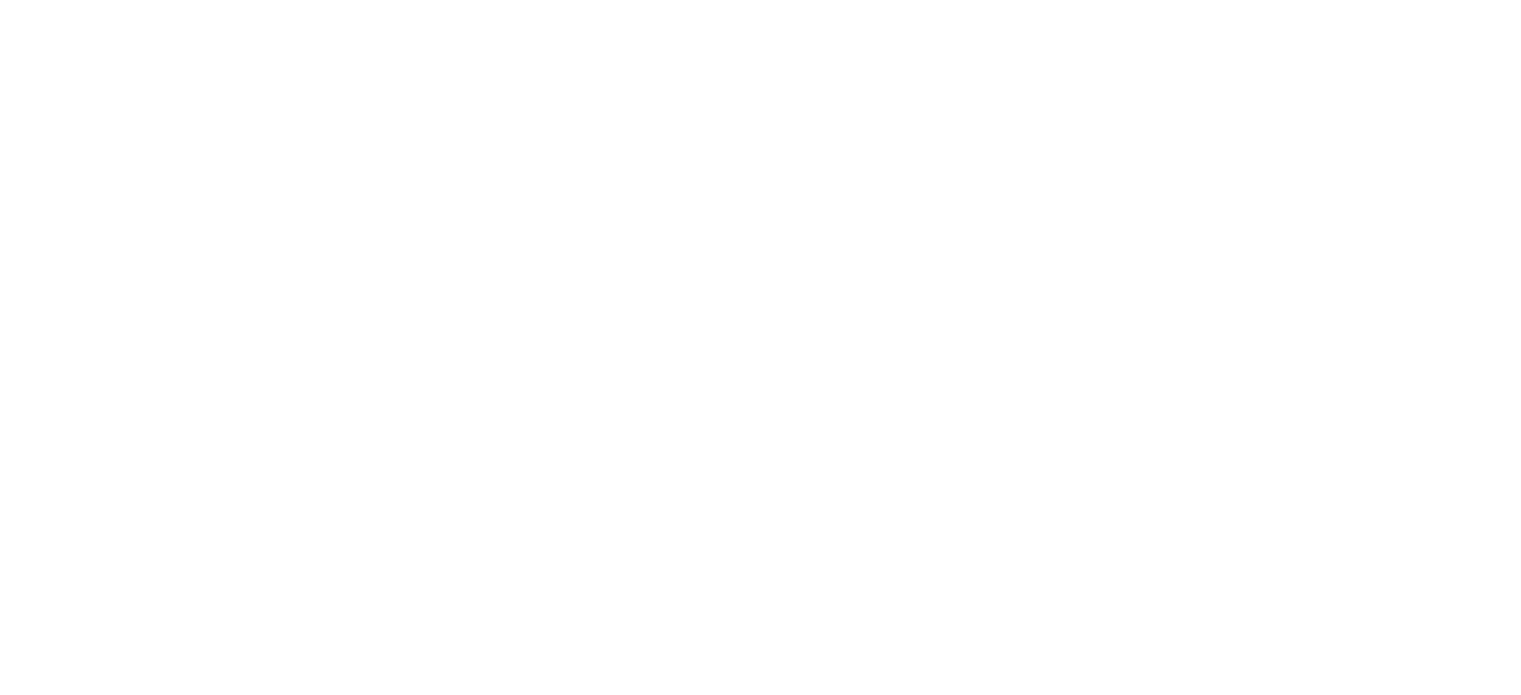 scroll, scrollTop: 0, scrollLeft: 0, axis: both 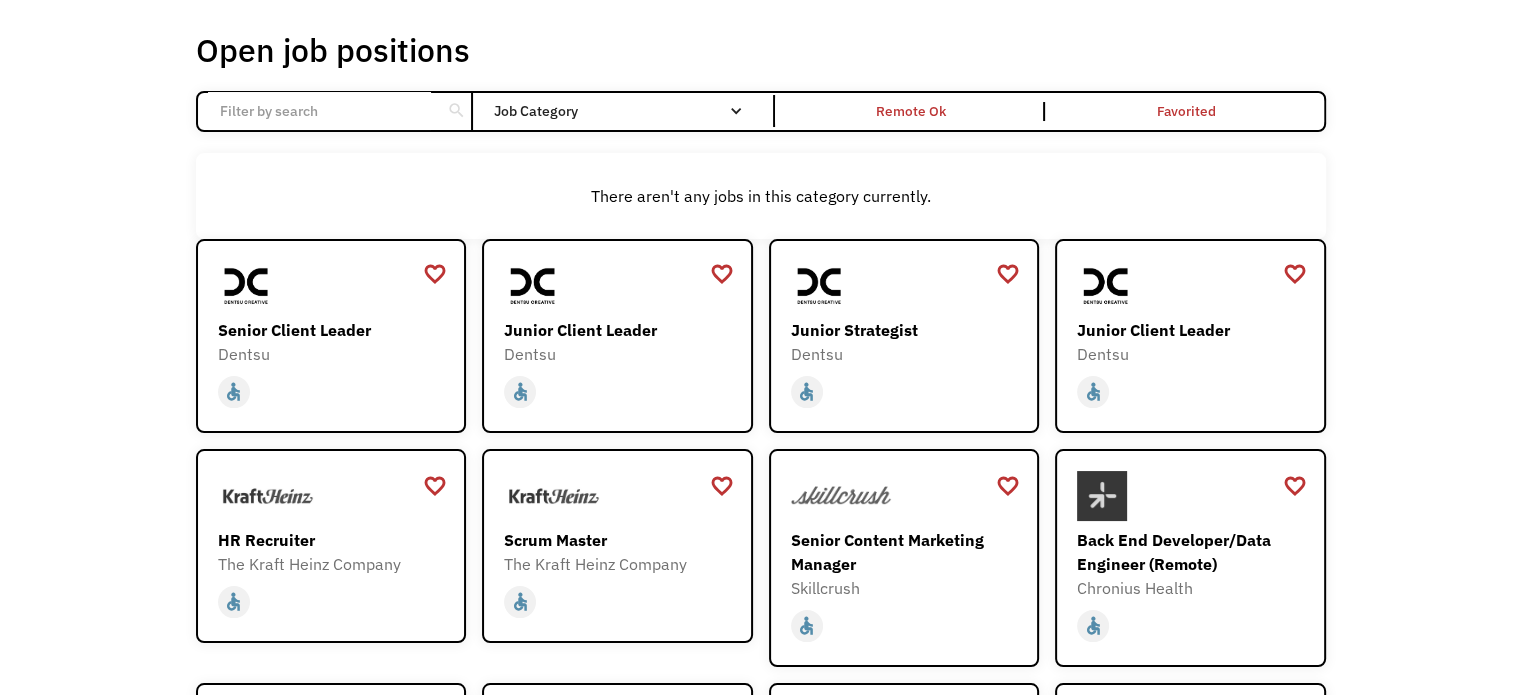 click on "Open job positions You have  X  liked items Search search Filter by category Administration Communications & Public Relations Customer Service Design Education Engineering Finance Healthcare Hospitality Human Resources Industrial & Manufacturing Legal Marketing Operations Sales Science Technology Transportation Other Job Category All None Administrative Communications & Public Relations Customer Service Design Education Engineering Finance Healthcare Hospitality Human Resources Industrial & Manufacturing Legal Marketing Non-profit/Philanthropy Operations Other Sales Science Technology Transportation Filter by type Full-time Part-time Remote Ok Favorited Favorited Thank you! Your submission has been received! Oops! Something went wrong while submitting the form. Non-profit/Philanthropy Other Transportation Technology Science Sales Operations Marketing Legal Industrial & Manufacturing Human Resources Hospitality Healthcare Finance Engineering Education Design Customer Service Communications & Public Relations" at bounding box center (760, 547) 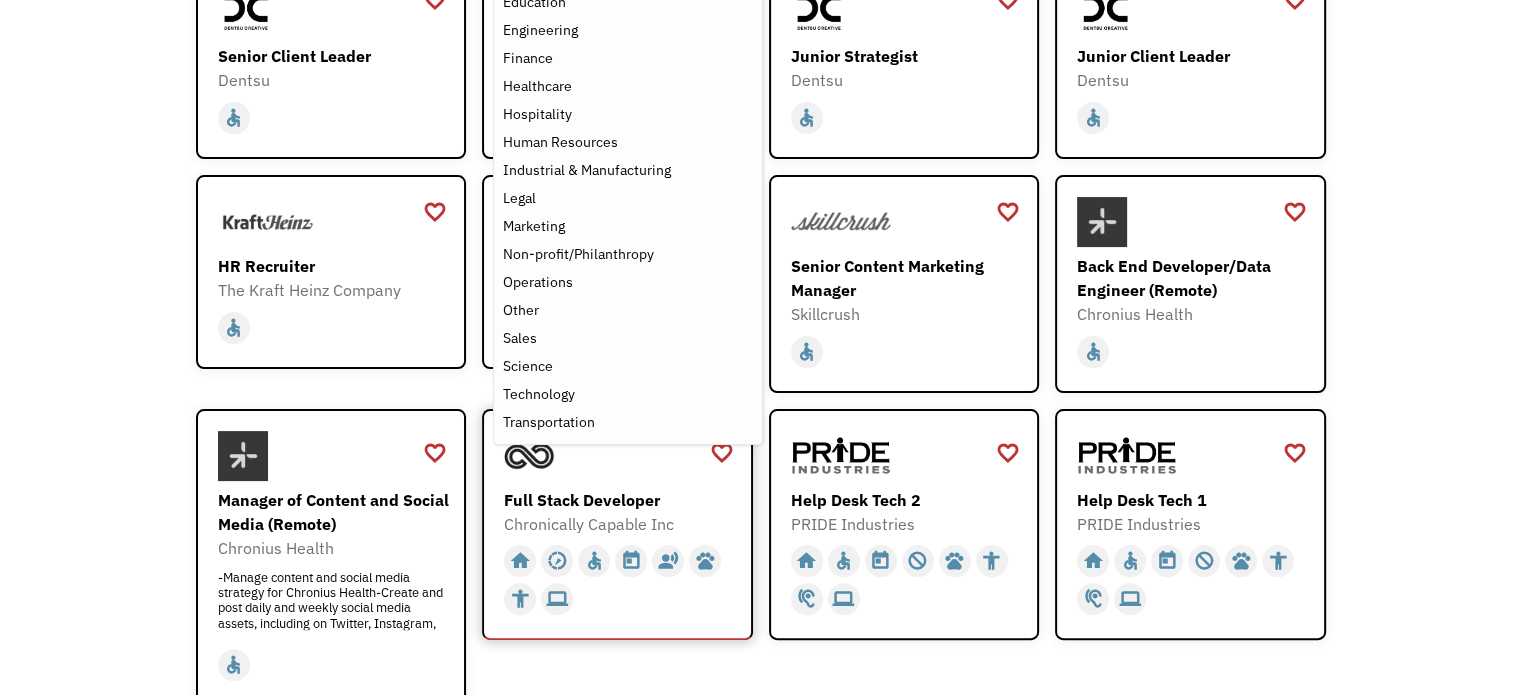 scroll, scrollTop: 700, scrollLeft: 0, axis: vertical 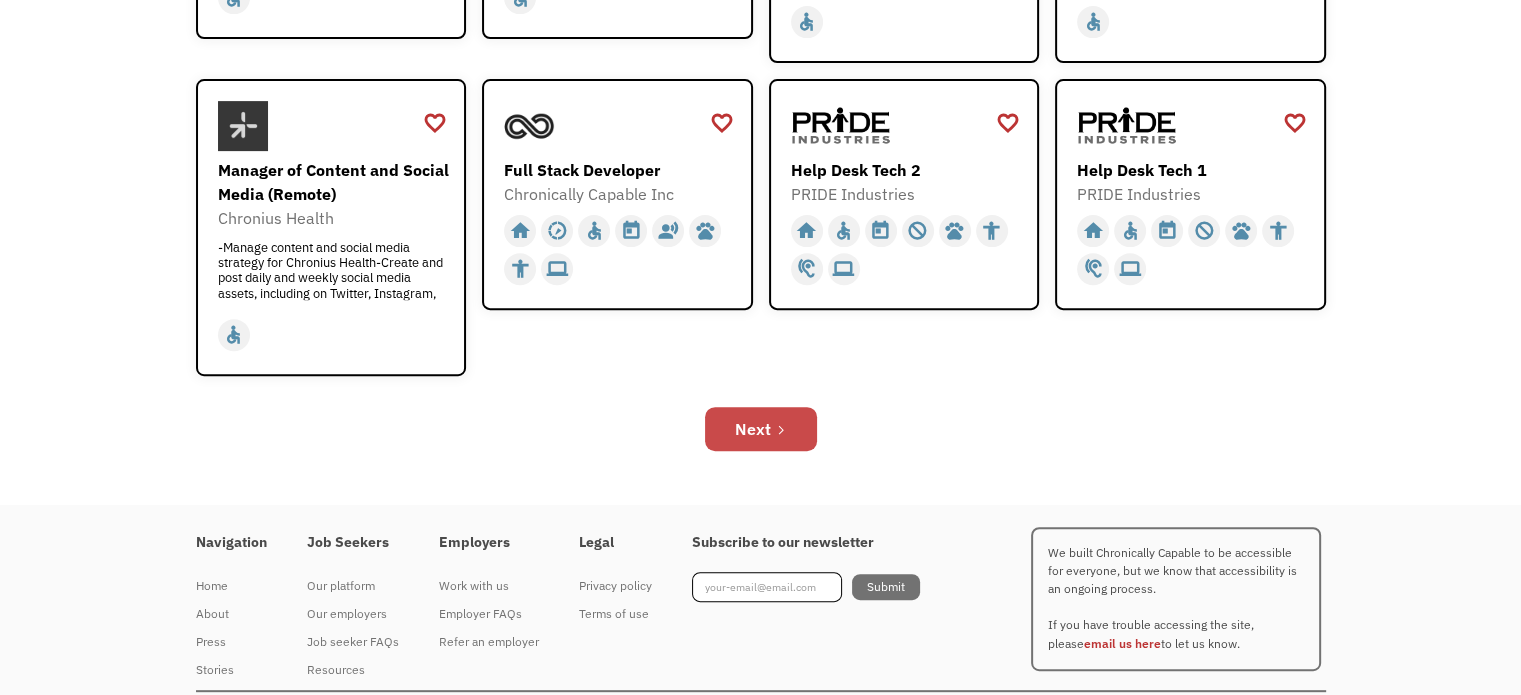 click on "Next" at bounding box center (761, 429) 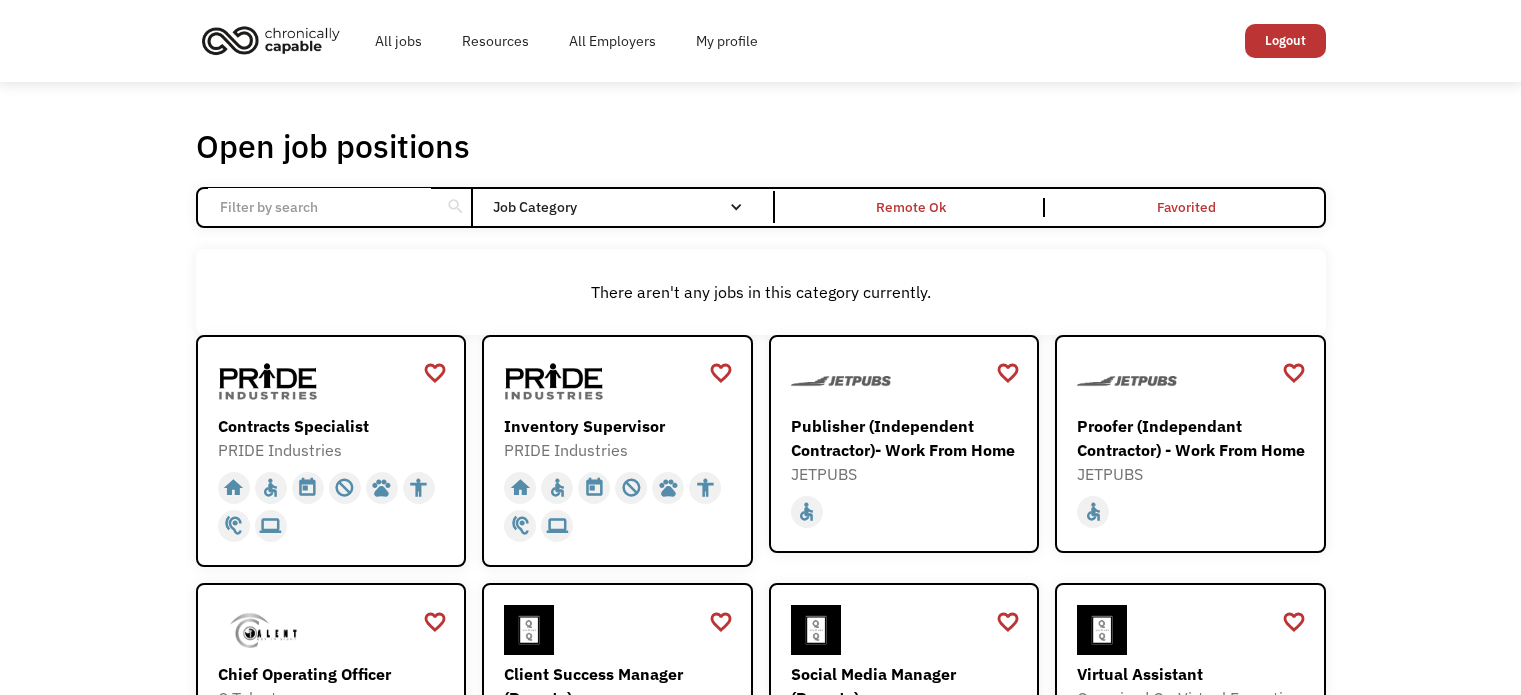 scroll, scrollTop: 0, scrollLeft: 0, axis: both 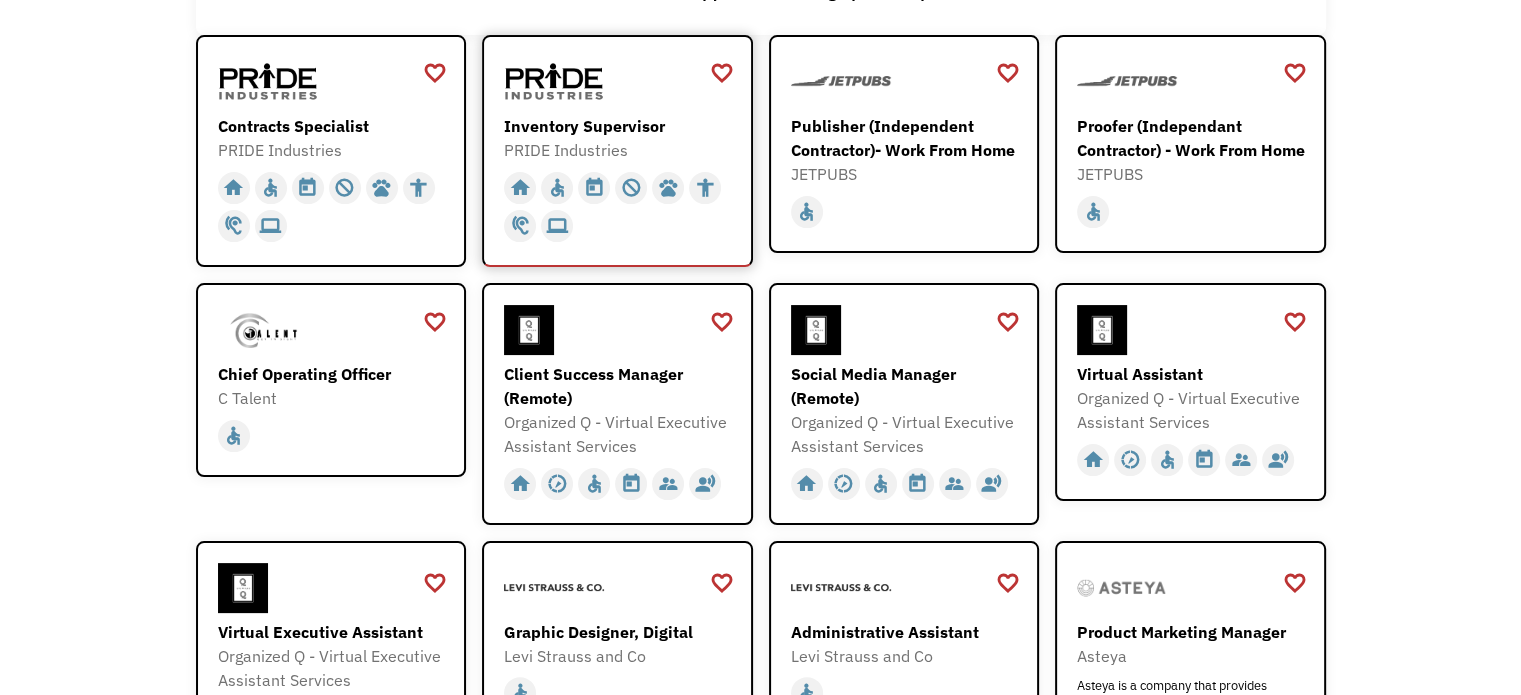 click on "Inventory Supervisor" at bounding box center (620, 126) 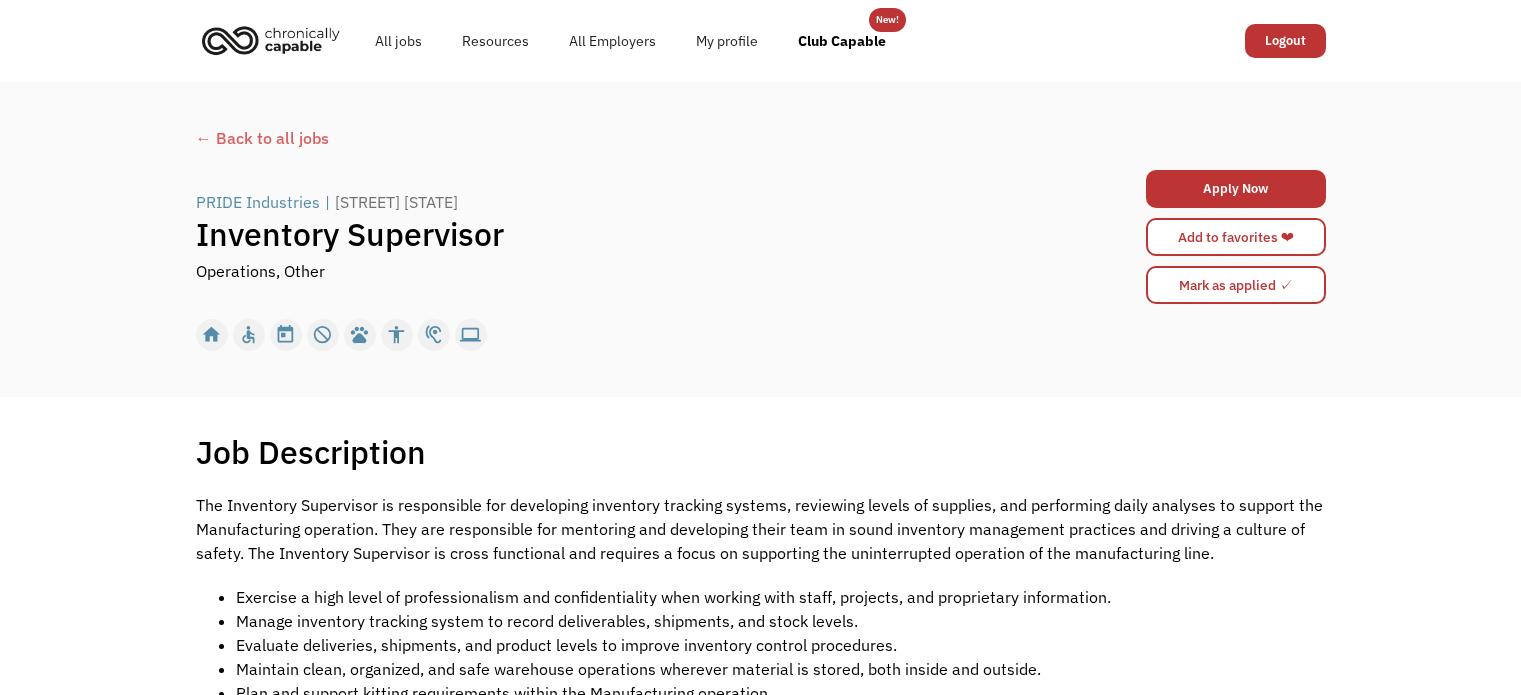 scroll, scrollTop: 0, scrollLeft: 0, axis: both 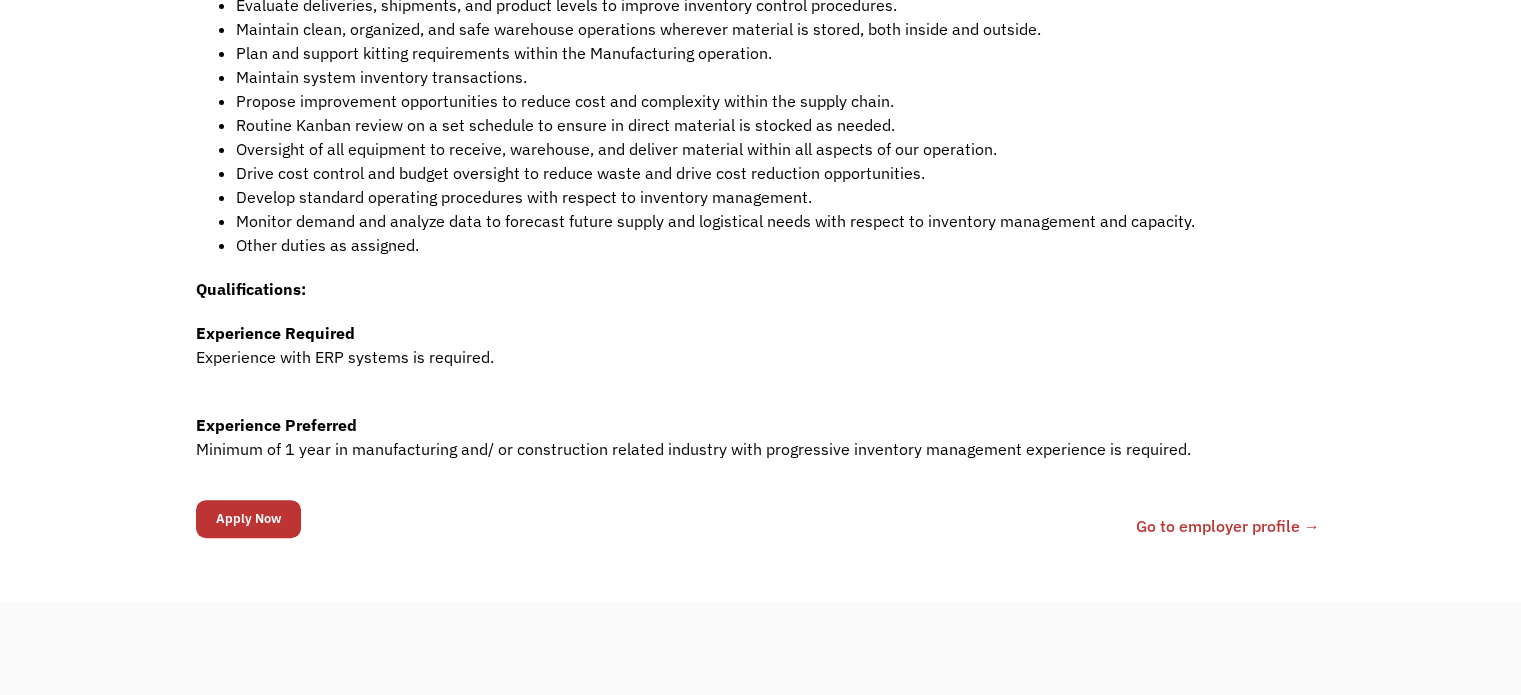 click on "Go to employer profile →" at bounding box center (1228, 526) 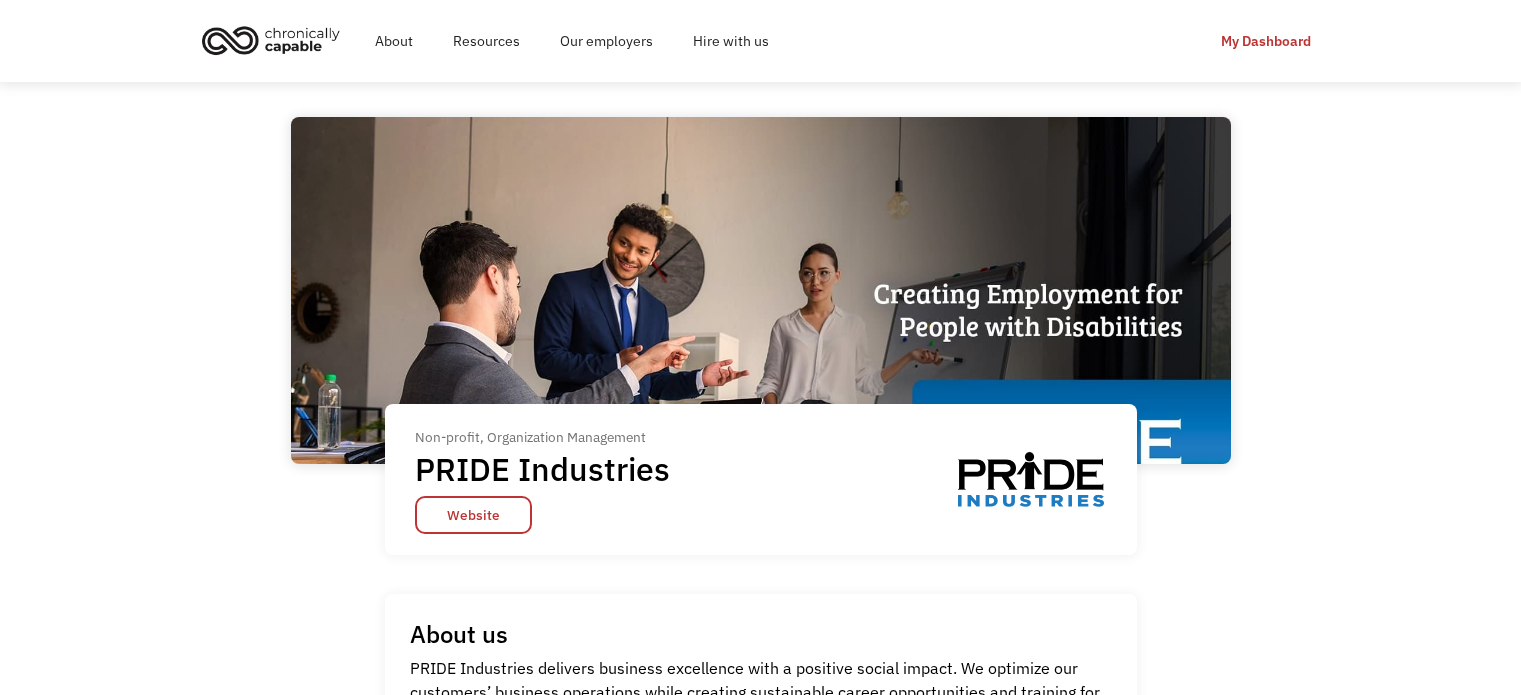 scroll, scrollTop: 0, scrollLeft: 0, axis: both 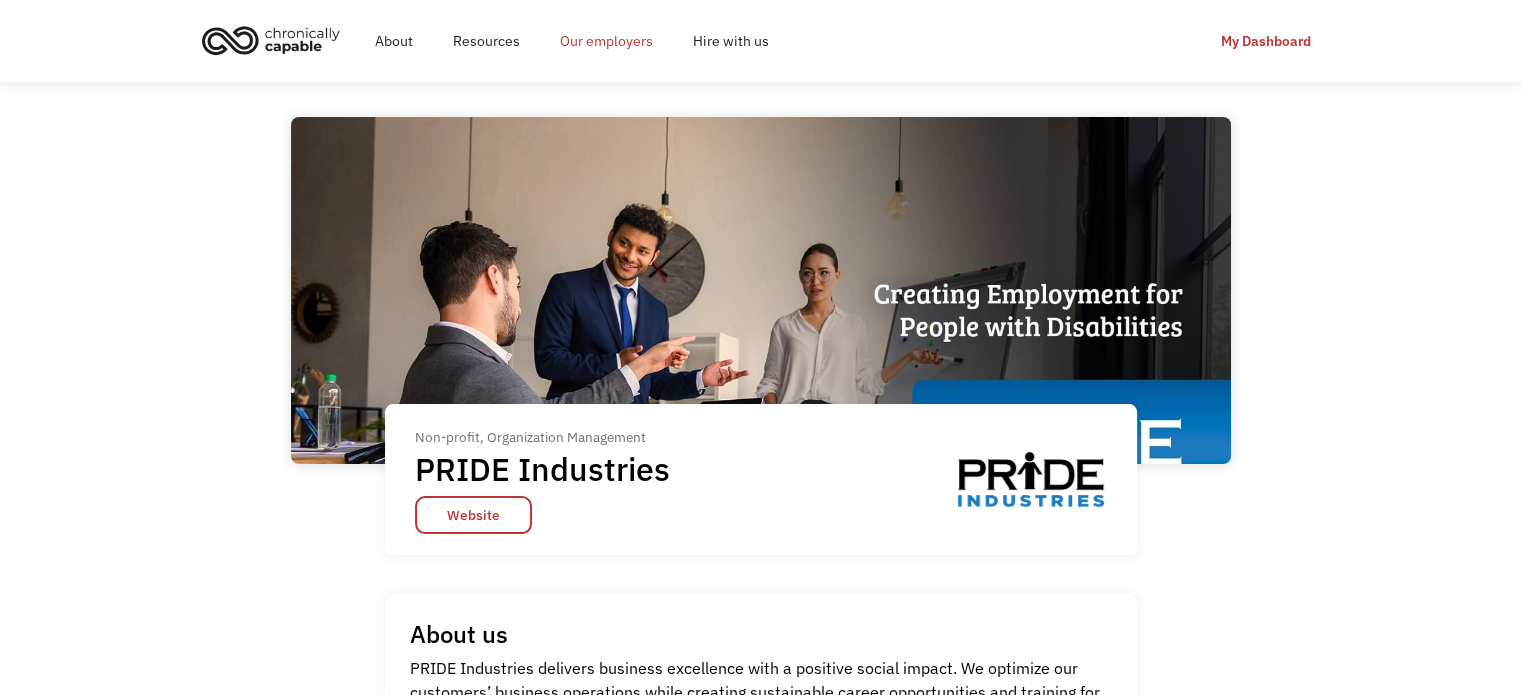 click on "Our employers" at bounding box center (606, 41) 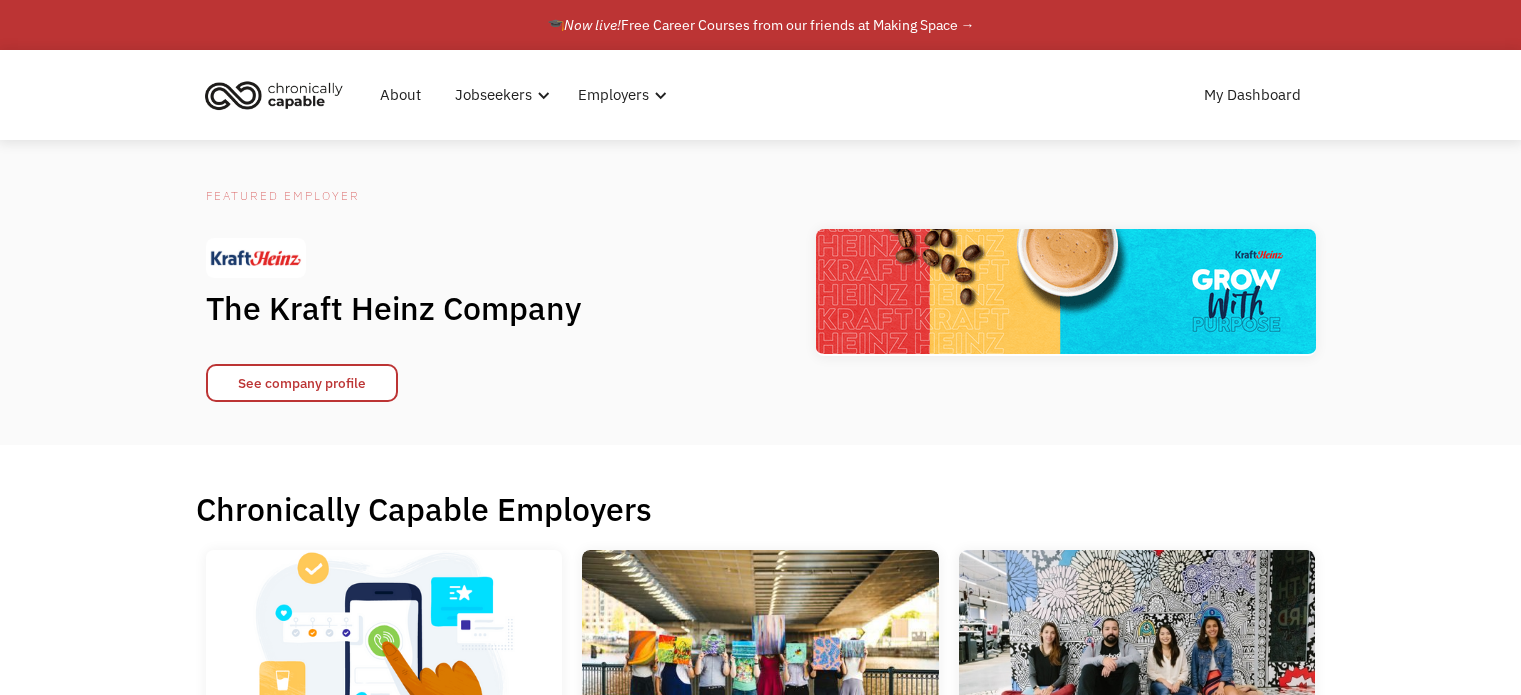 scroll, scrollTop: 0, scrollLeft: 0, axis: both 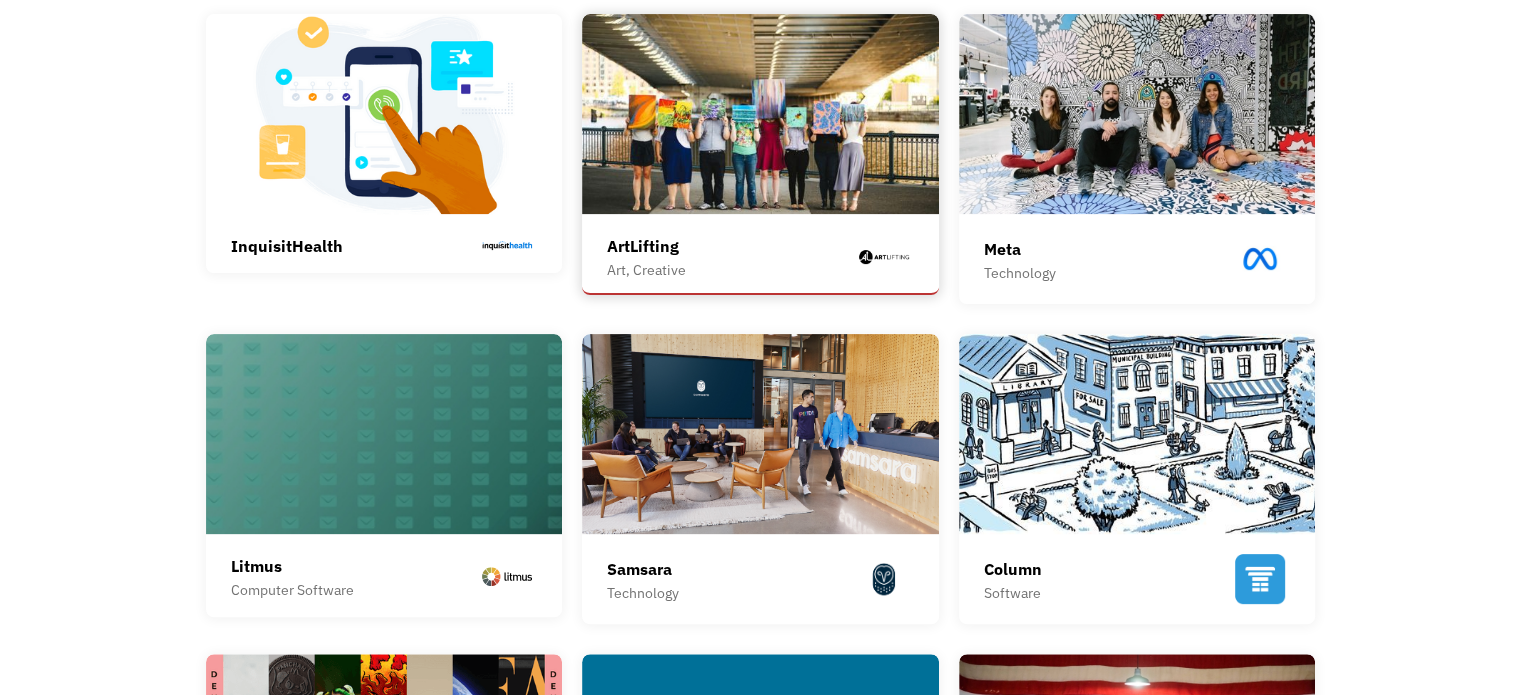 click at bounding box center [760, 114] 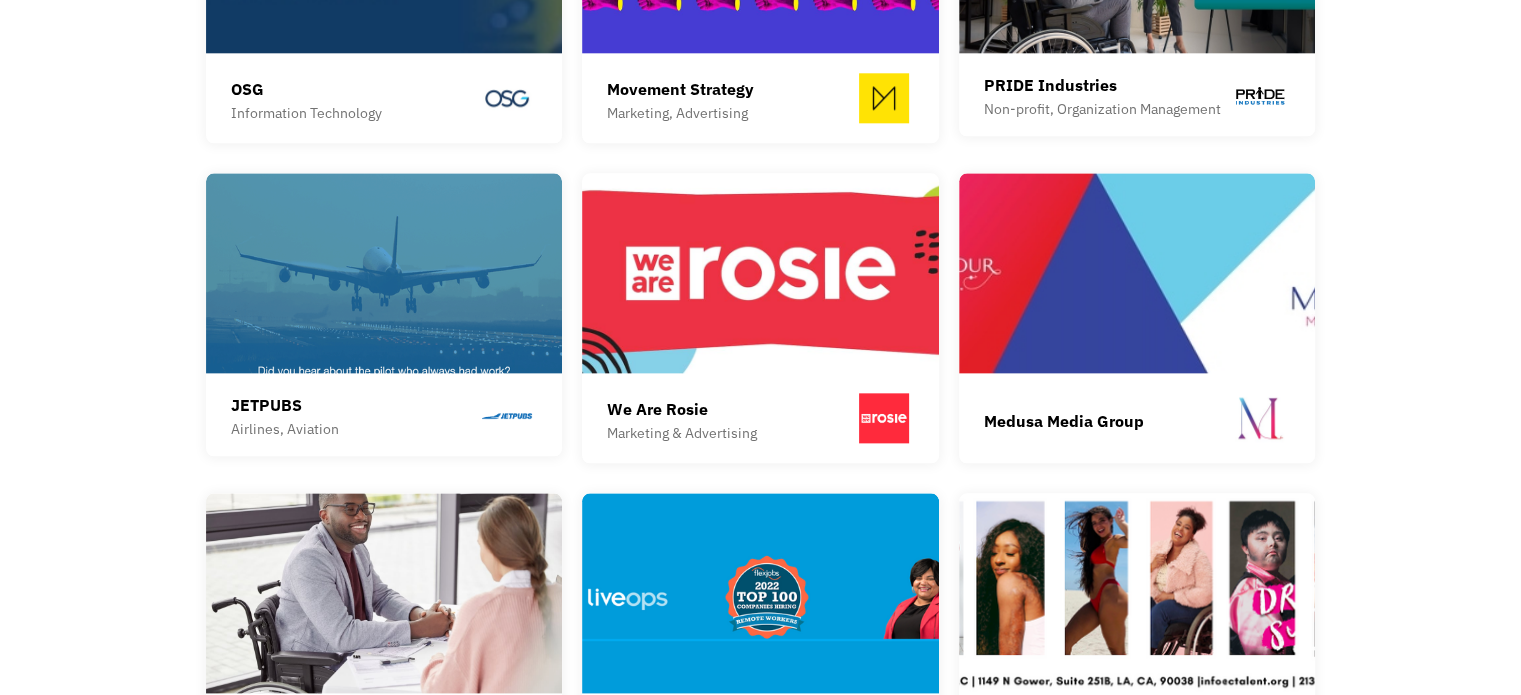 scroll, scrollTop: 2296, scrollLeft: 0, axis: vertical 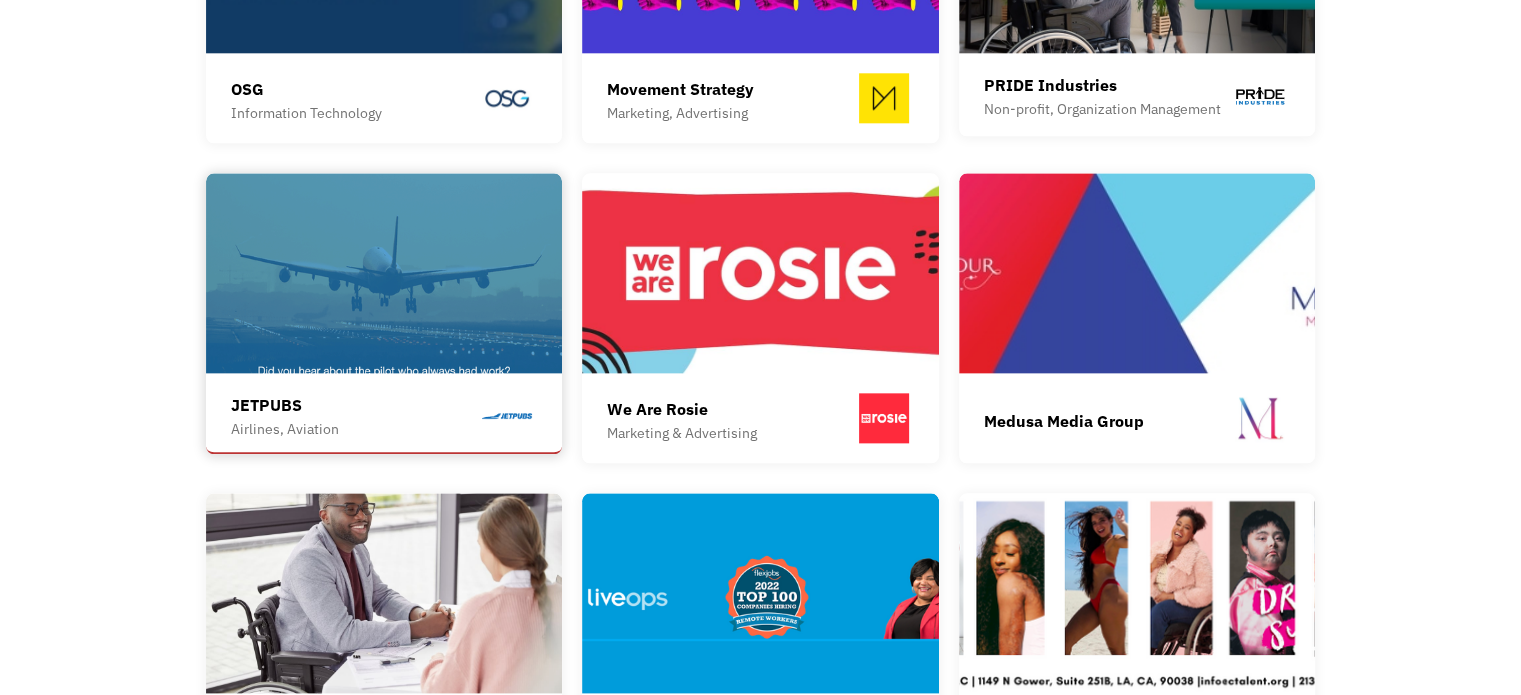 click at bounding box center (384, 273) 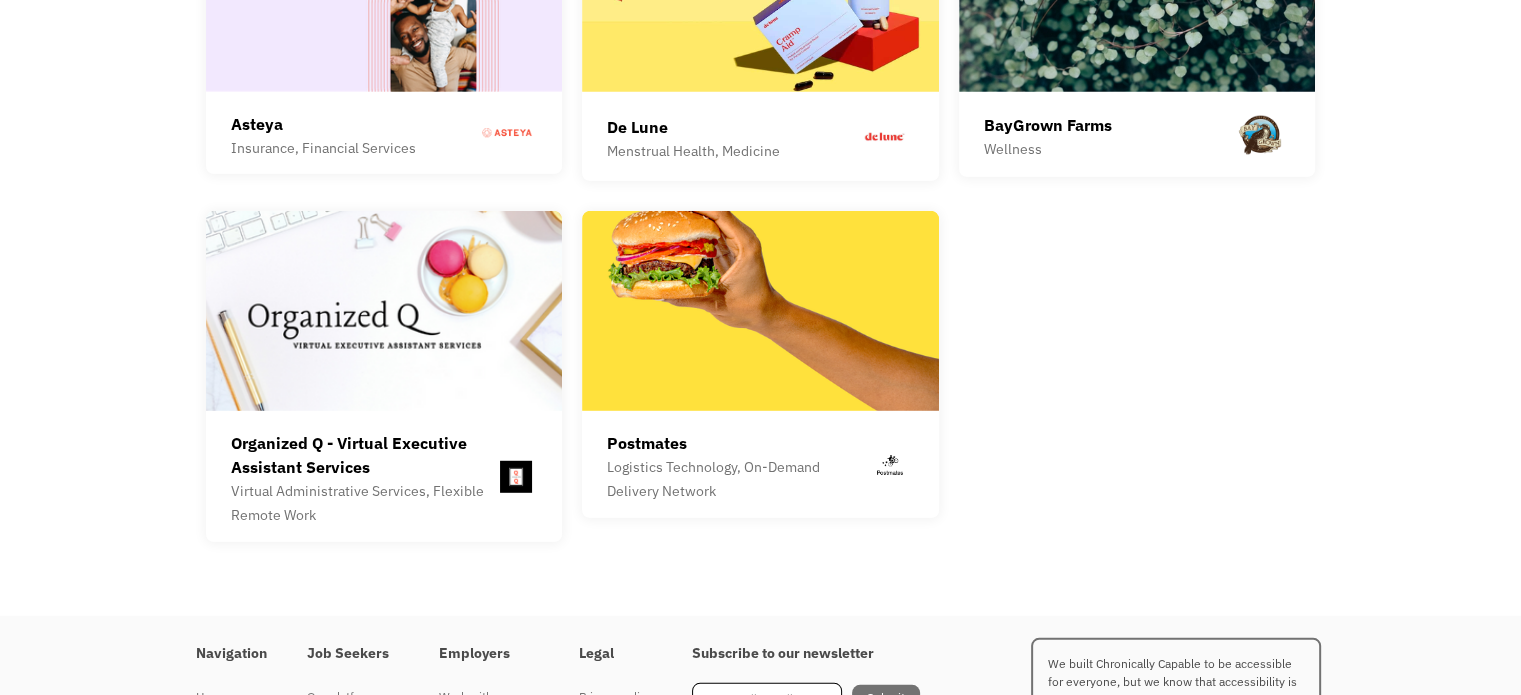 scroll, scrollTop: 5524, scrollLeft: 0, axis: vertical 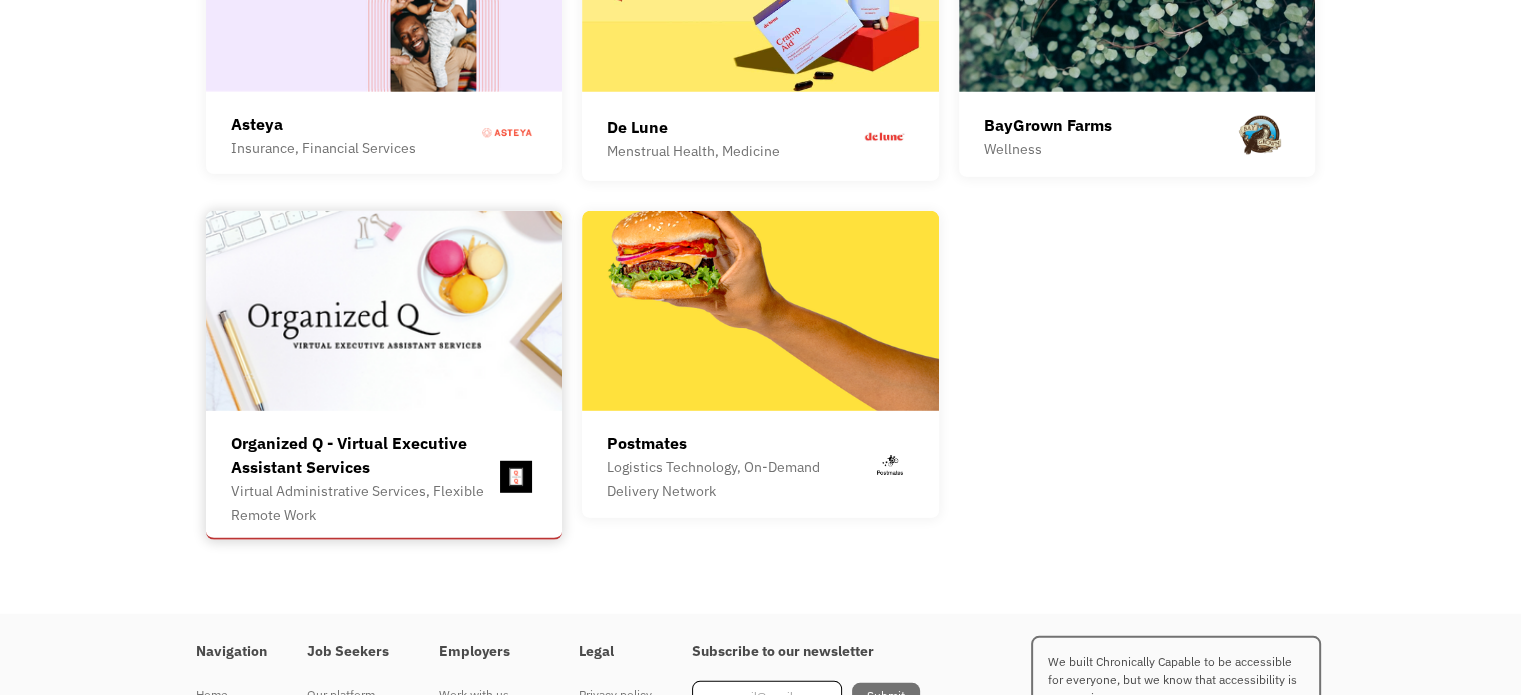 click at bounding box center (384, 311) 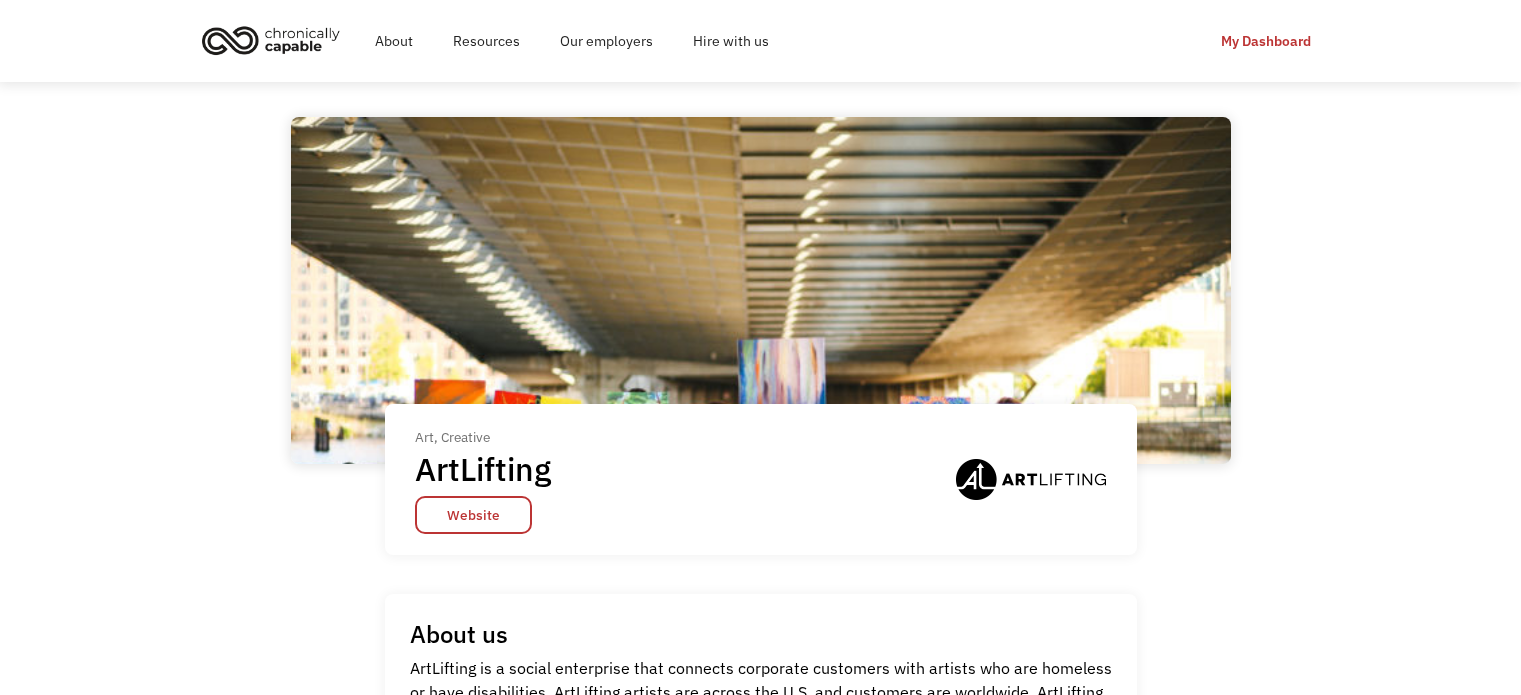 scroll, scrollTop: 0, scrollLeft: 0, axis: both 